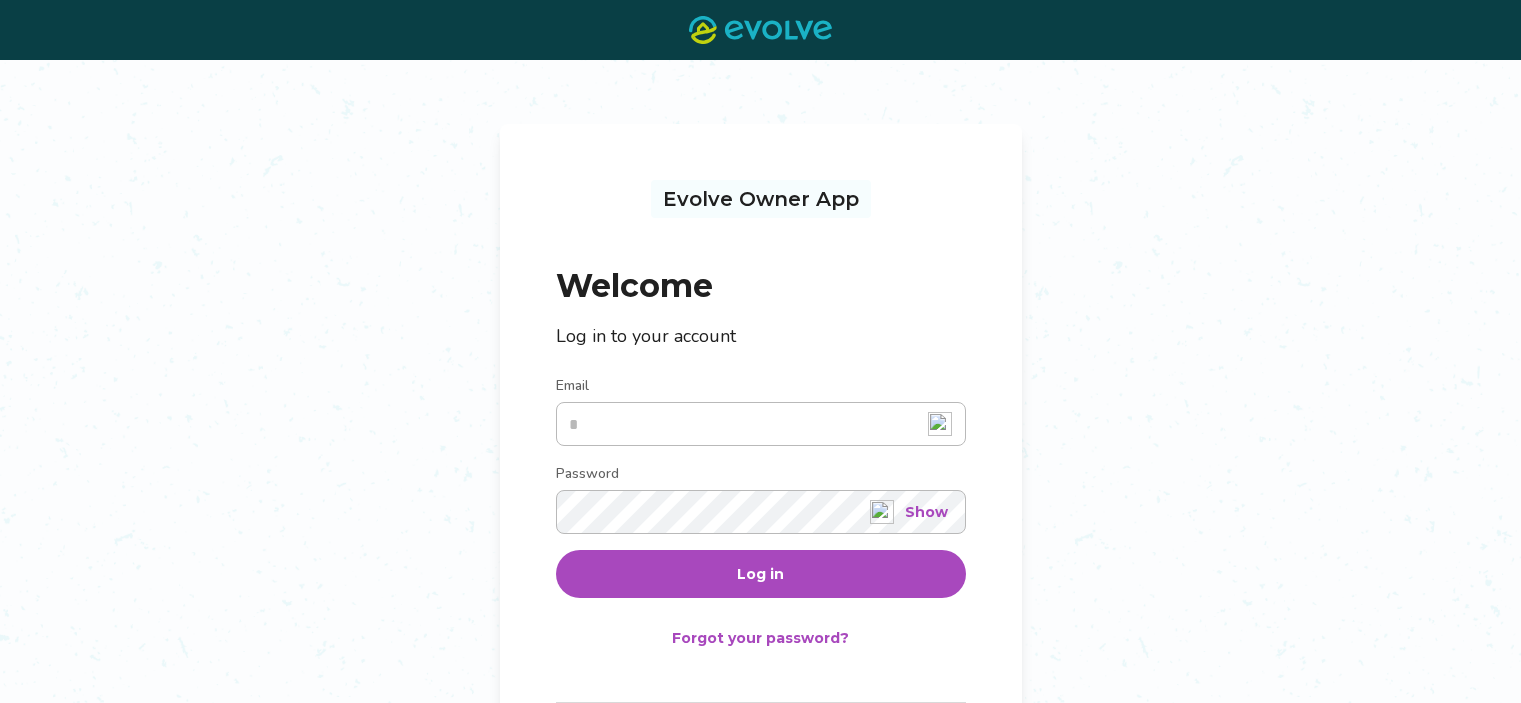 scroll, scrollTop: 0, scrollLeft: 0, axis: both 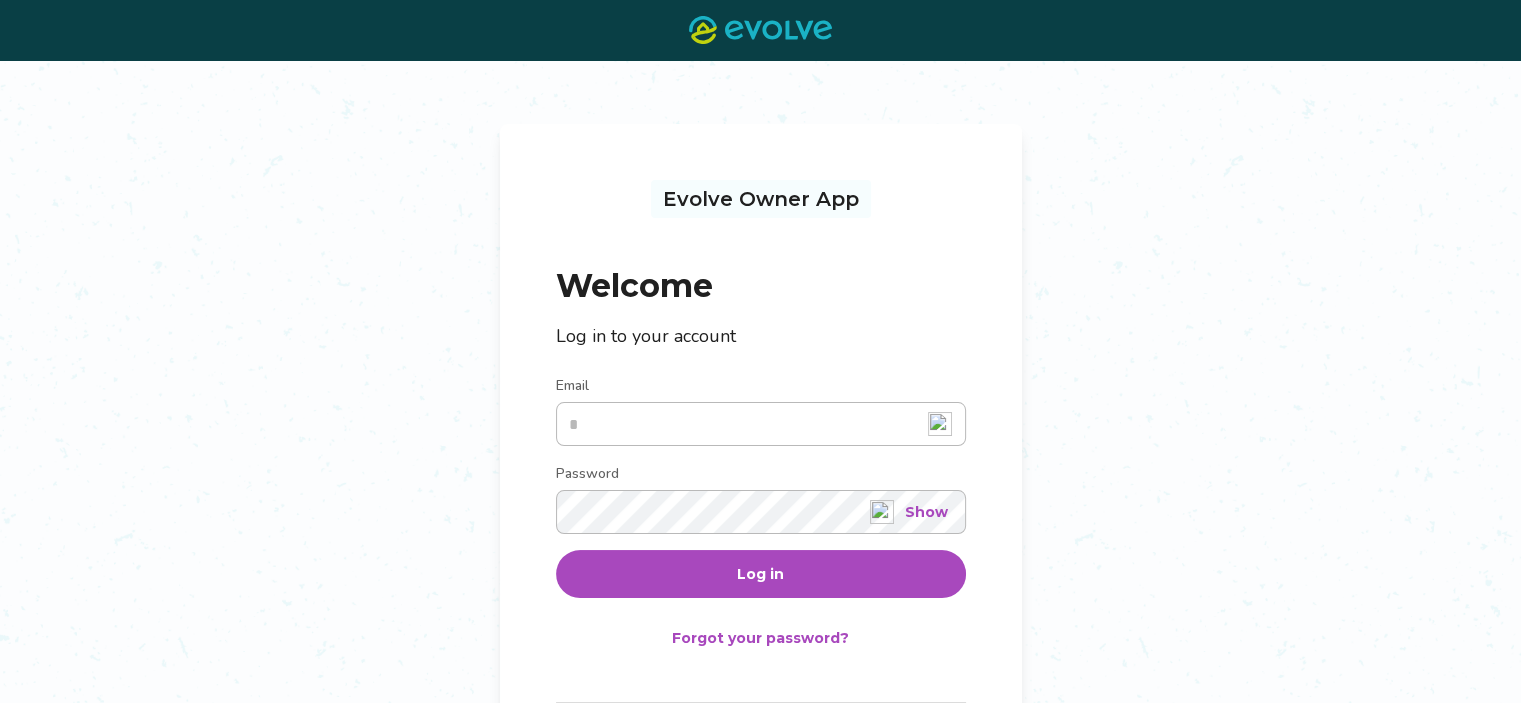 type on "**********" 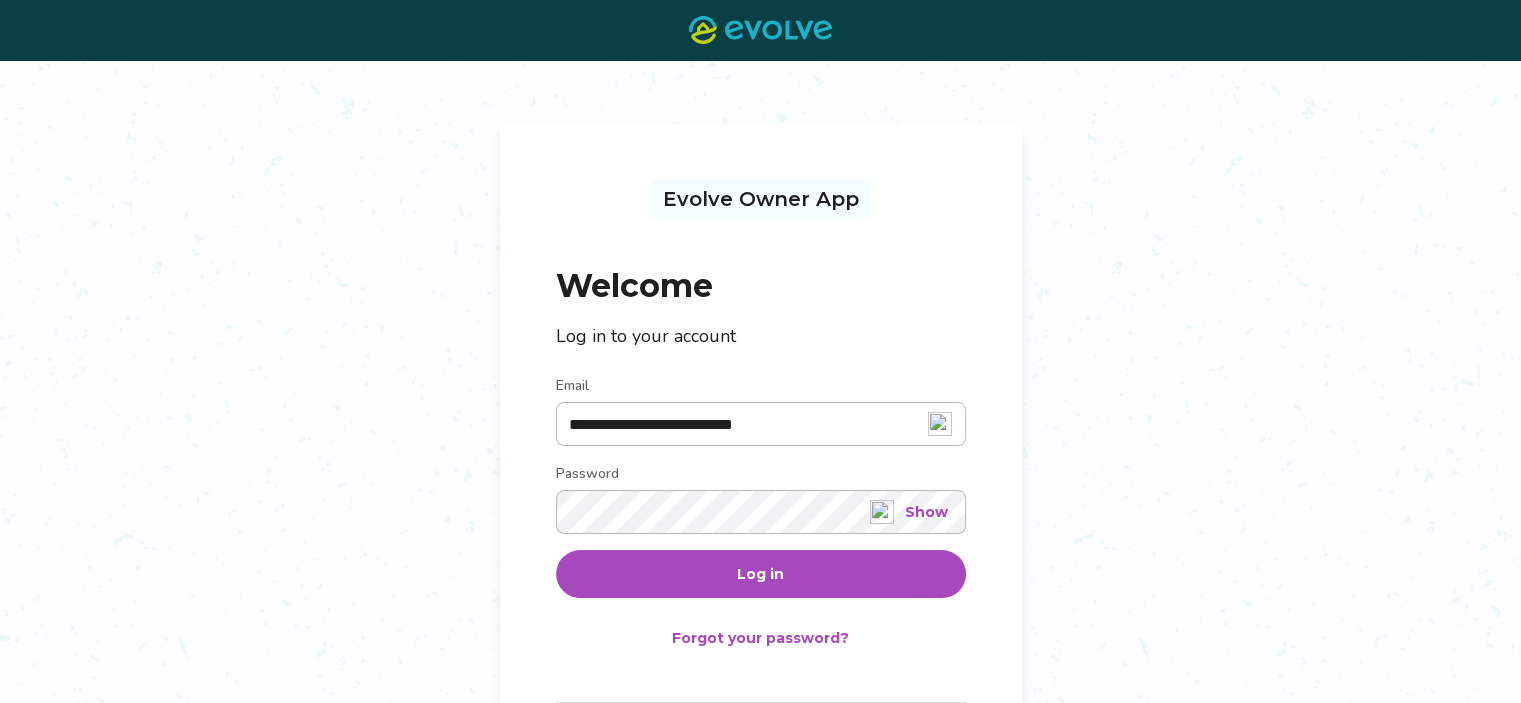click on "Log in" at bounding box center [761, 574] 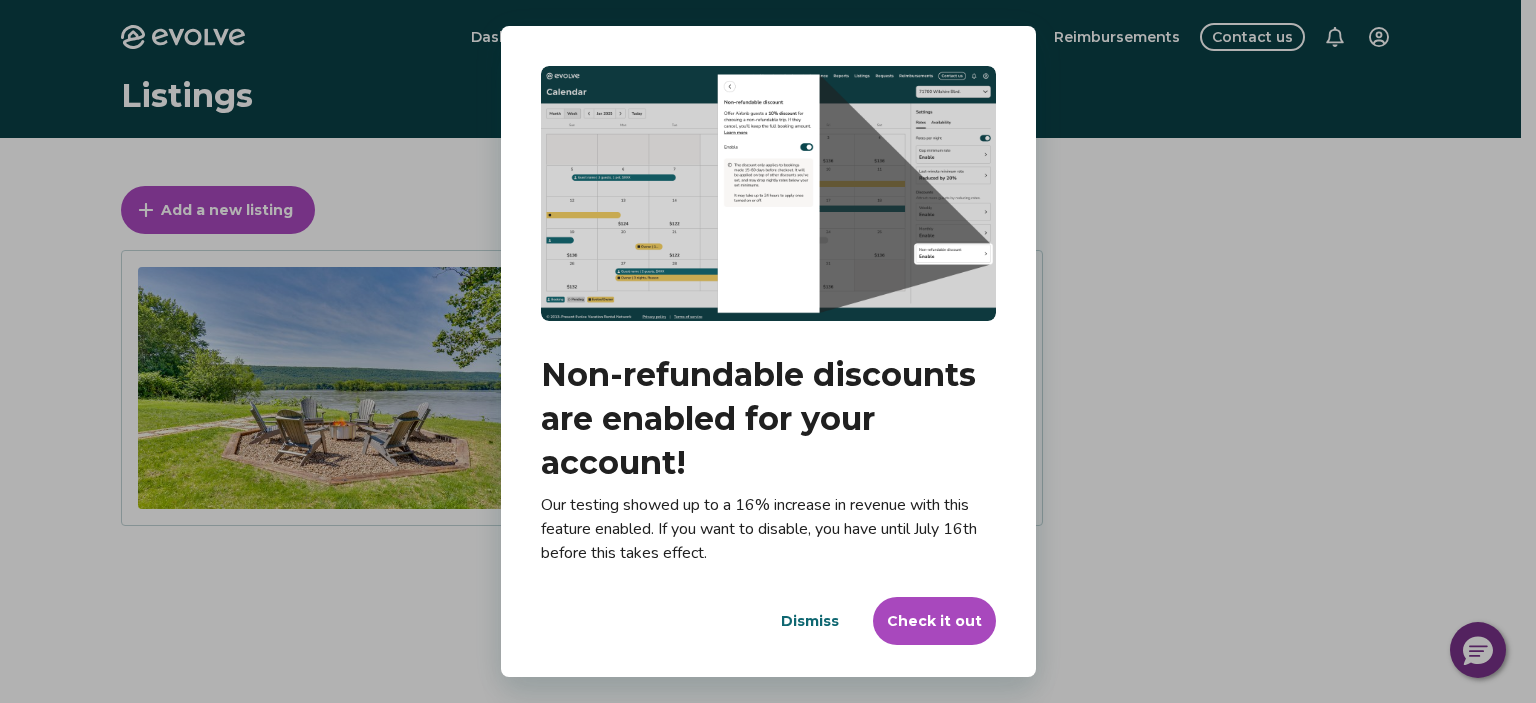 click on "Check it out" at bounding box center [934, 621] 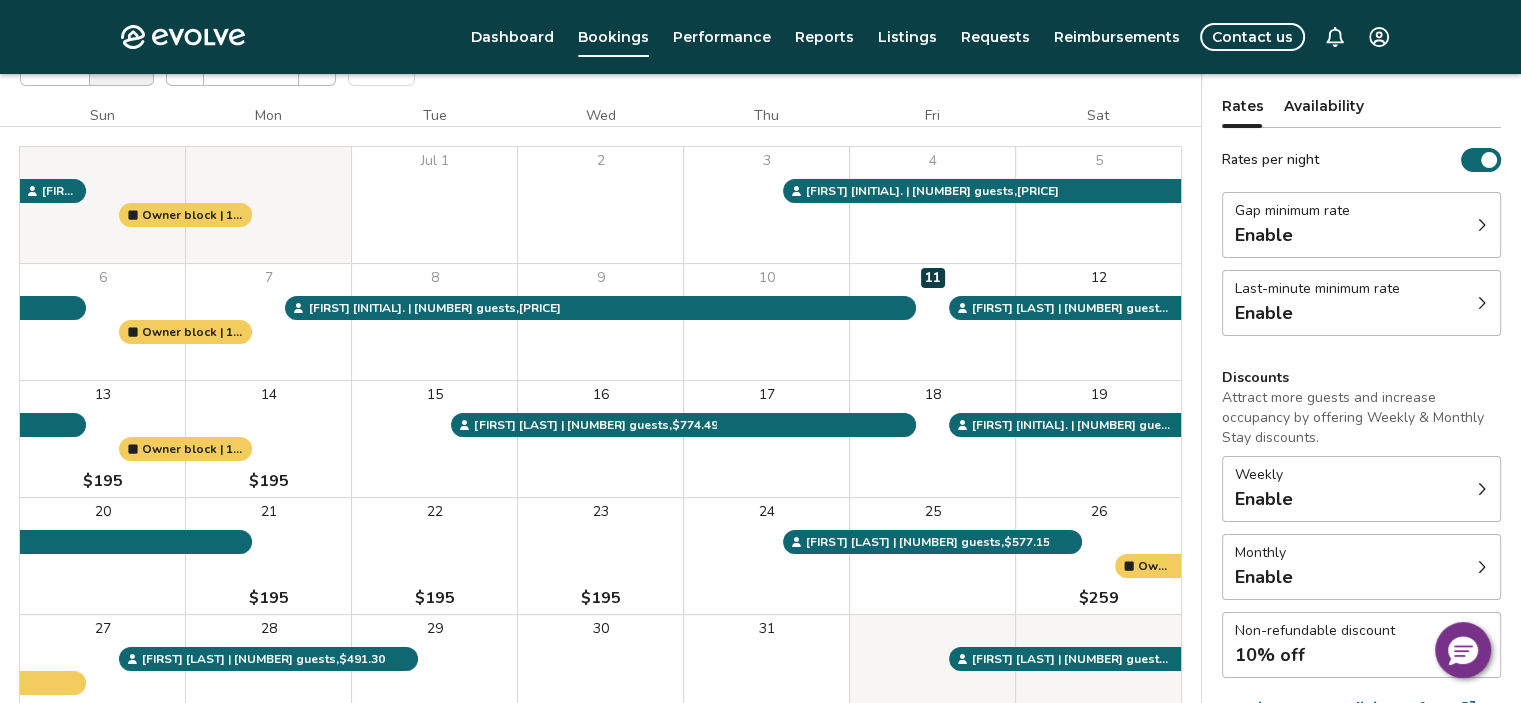 scroll, scrollTop: 148, scrollLeft: 0, axis: vertical 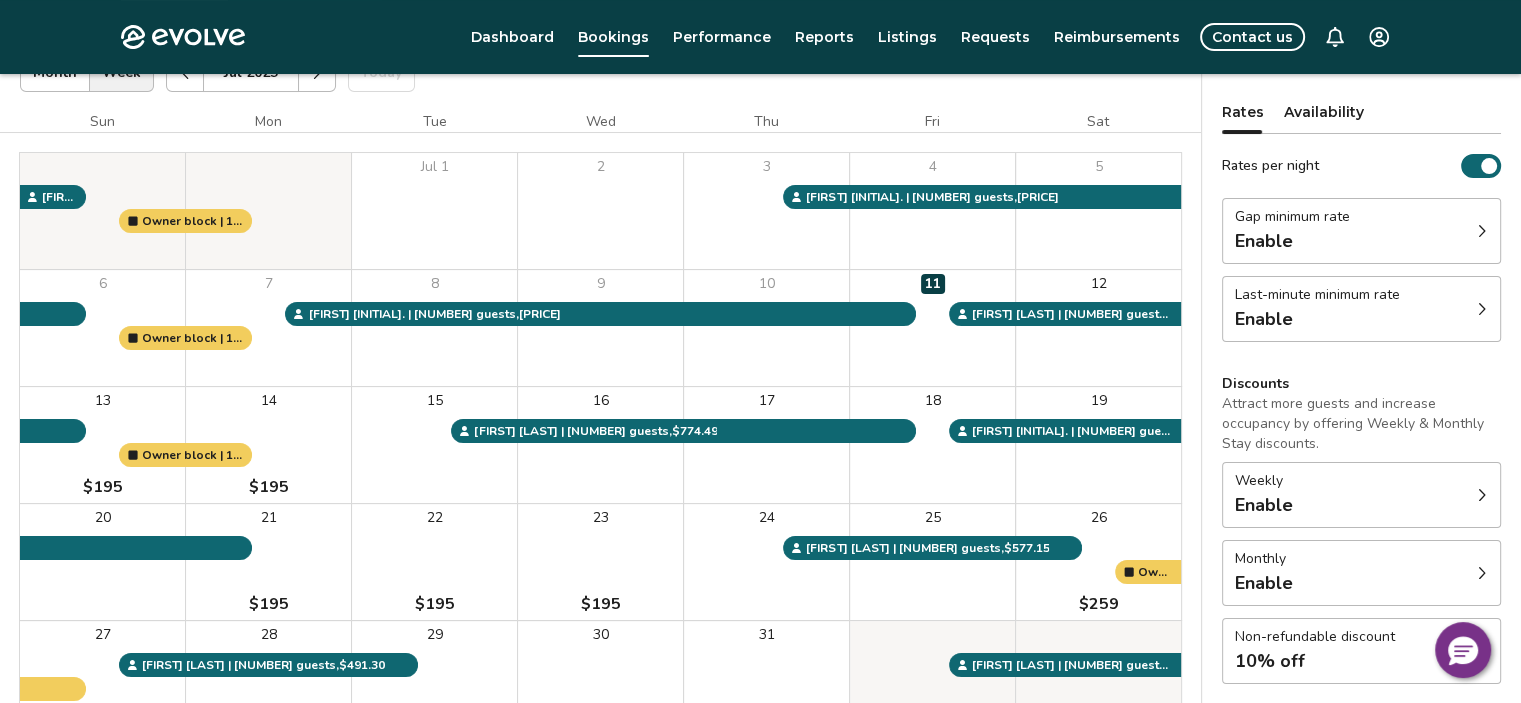click 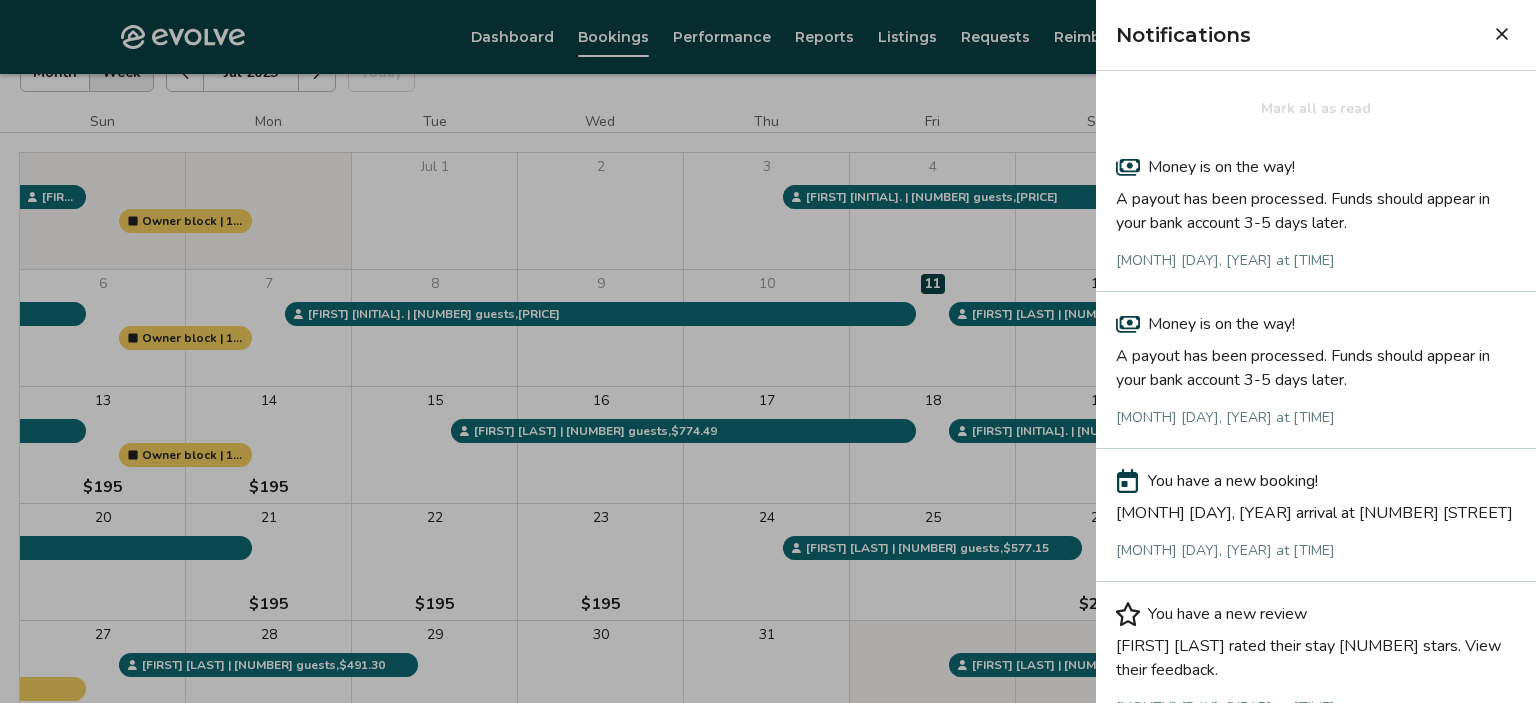 click at bounding box center [1502, 34] 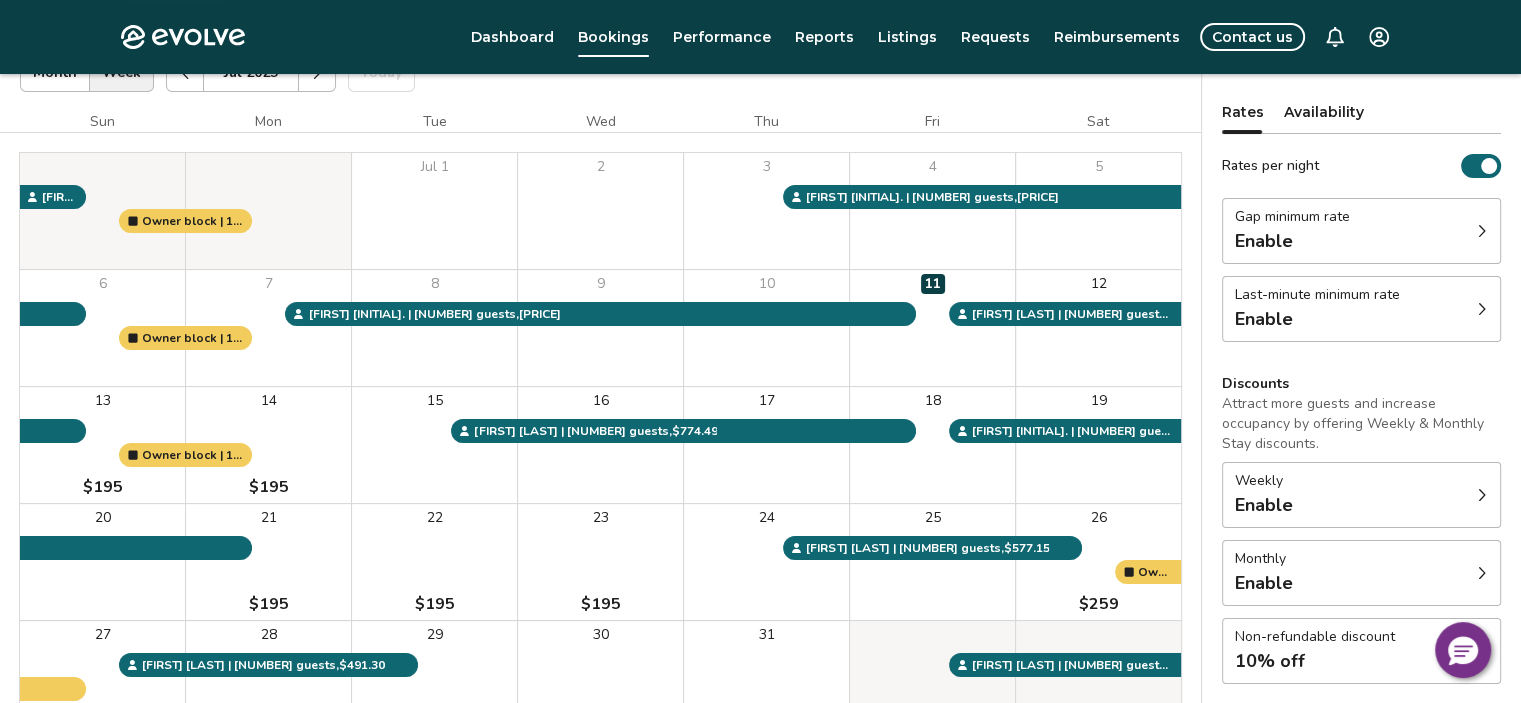 click on "Evolve Dashboard Bookings Performance Reports Listings Requests Reimbursements Contact us Bookings Calendar Booking report [MONTH] [YEAR]  | Views Month Week [MONTH] [YEAR] Today Settings [LOCATION] [MONTH] [YEAR] Sun Mon Tue Wed Thu Fri Sat [MONTH] 1 2 3 4 5 6 7 8 9 10 11 12 13 [PRICE] 14 [PRICE] 15 16 17 18 19 20 21 [PRICE] 22 [PRICE] 23 [PRICE] 24 25 26 [PRICE] 27 28 29 [PRICE] 30 [PRICE] 31 [PRICE] Owner block | [NUMBER] nights,  Not ready to accept bookings at this time Owner block | [NUMBER] nights,  Not ready to accept bookings at this time Owner block | [NUMBER] nights,  Not ready to accept bookings at this time Owner block | [NUMBER] nights,  Not ready to accept bookings at this time [FIRST] [INITIAL]. | [NUMBER] guests ,  [PRICE] [FIRST] [LAST] | [NUMBER] guests ,  [PRICE] [FIRST] [LAST] | [NUMBER] guests ,  [PRICE] [FIRST] [LAST] | [NUMBER] guests ,  [PRICE] [FIRST] [LAST] | [NUMBER] guests ,  [PRICE] [FIRST] [LAST] | [NUMBER] guests ,  [PRICE] [FIRST] [LAST] | [NUMBER] guests ,  [PRICE] [FIRST] [LAST] | [NUMBER] guests ,  [PRICE] Booking Pending Evolve/Owner Settings Rates Availability Rates per night Gap minimum rate Enable Last-minute minimum rate Enable Discounts Attract more guests and increase occupancy by offering Weekly & Monthly Stay discounts." at bounding box center [760, 369] 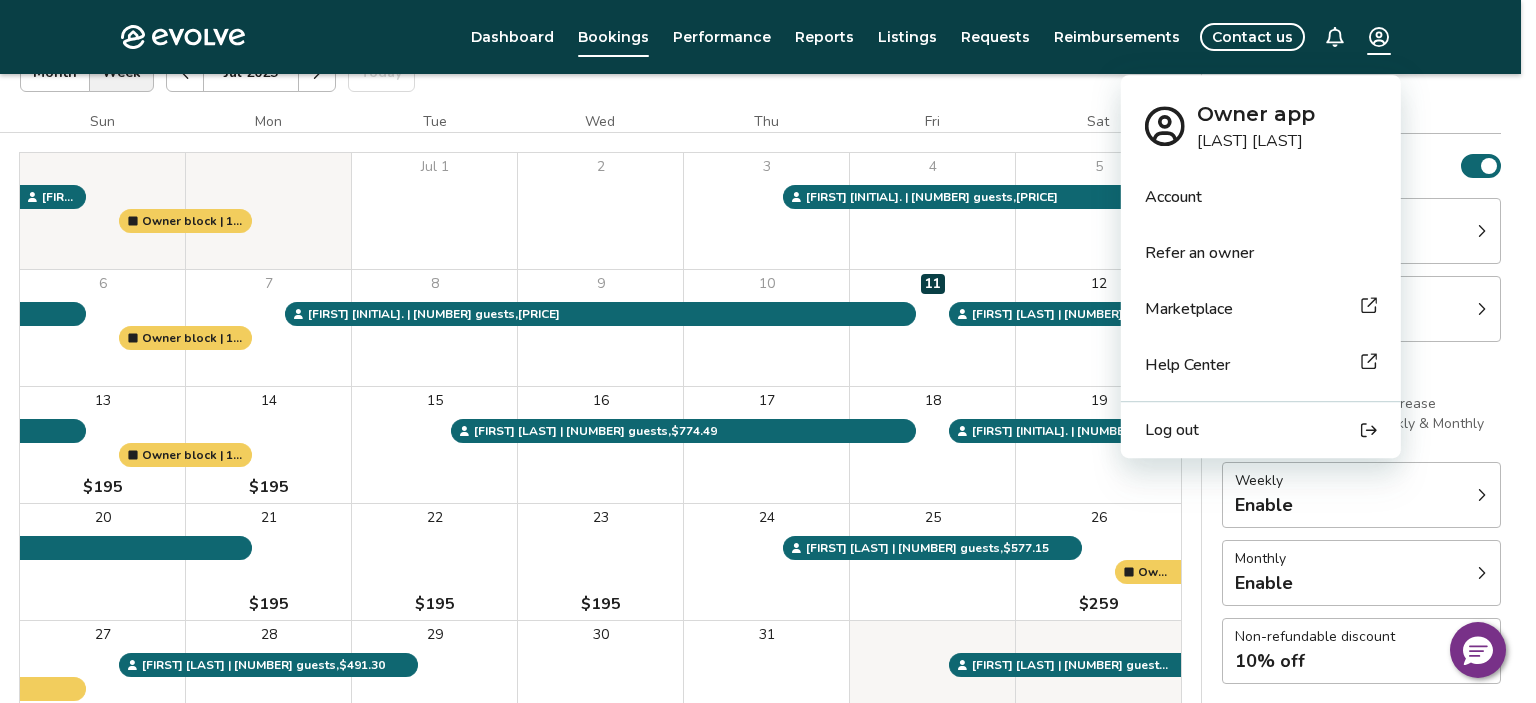 click on "Evolve Dashboard Bookings Performance Reports Listings Requests Reimbursements Contact us Bookings Calendar Booking report [MONTH] [YEAR]  | Views Month Week [MONTH] [YEAR] Today Settings [LOCATION] [MONTH] [YEAR] Sun Mon Tue Wed Thu Fri Sat [MONTH] 1 2 3 4 5 6 7 8 9 10 11 12 13 [PRICE] 14 [PRICE] 15 16 17 18 19 20 21 [PRICE] 22 [PRICE] 23 [PRICE] 24 25 26 [PRICE] 27 28 29 [PRICE] 30 [PRICE] 31 [PRICE] Owner block | [NUMBER] nights,  Not ready to accept bookings at this time Owner block | [NUMBER] nights,  Not ready to accept bookings at this time Owner block | [NUMBER] nights,  Not ready to accept bookings at this time Owner block | [NUMBER] nights,  Not ready to accept bookings at this time [FIRST] [INITIAL]. | [NUMBER] guests ,  [PRICE] [FIRST] [LAST] | [NUMBER] guests ,  [PRICE] [FIRST] [LAST] | [NUMBER] guests ,  [PRICE] [FIRST] [LAST] | [NUMBER] guests ,  [PRICE] [FIRST] [LAST] | [NUMBER] guests ,  [PRICE] [FIRST] [LAST] | [NUMBER] guests ,  [PRICE] [FIRST] [LAST] | [NUMBER] guests ,  [PRICE] [FIRST] [LAST] | [NUMBER] guests ,  [PRICE] Booking Pending Evolve/Owner Settings Rates Availability Rates per night Gap minimum rate Enable Last-minute minimum rate Enable Discounts Attract more guests and increase occupancy by offering Weekly & Monthly Stay discounts." at bounding box center (768, 369) 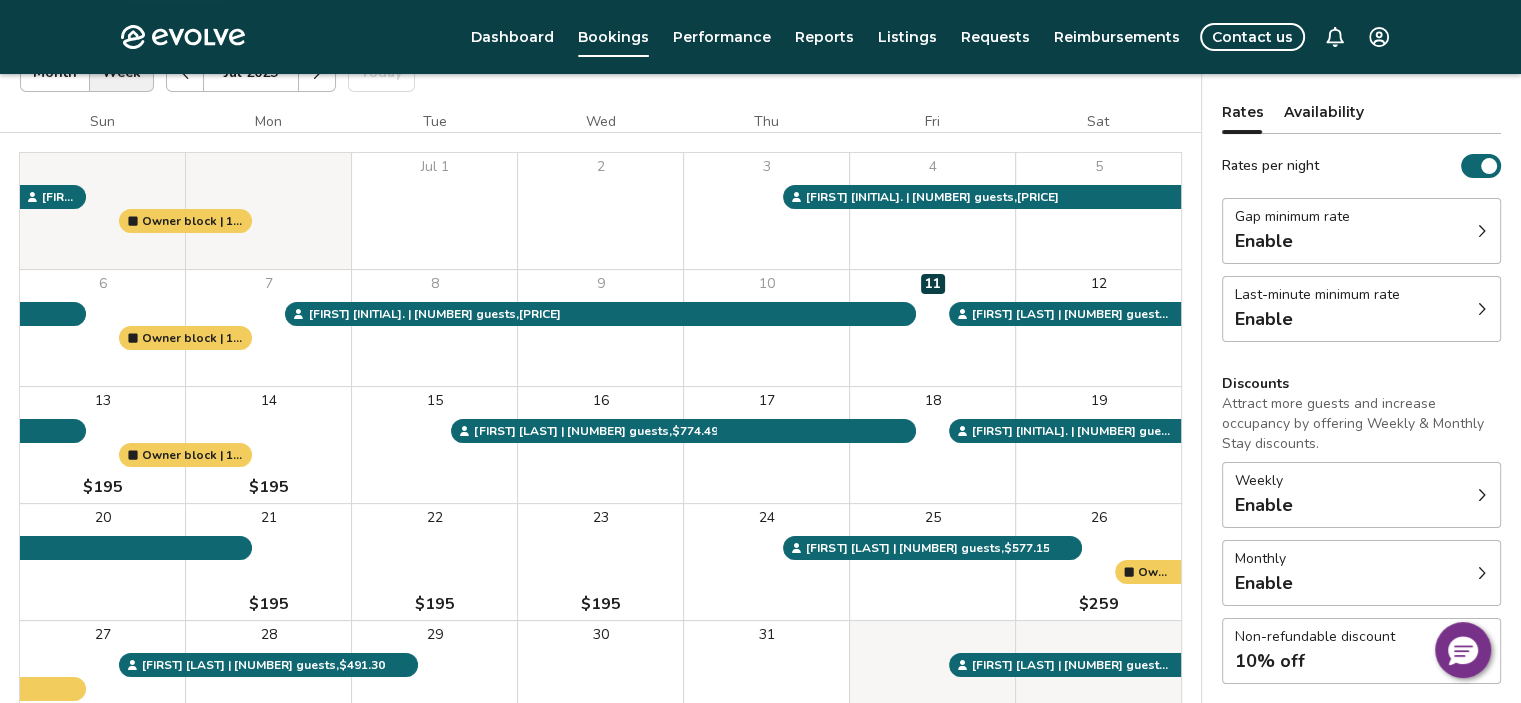 click on "Reimbursements" at bounding box center [1117, 37] 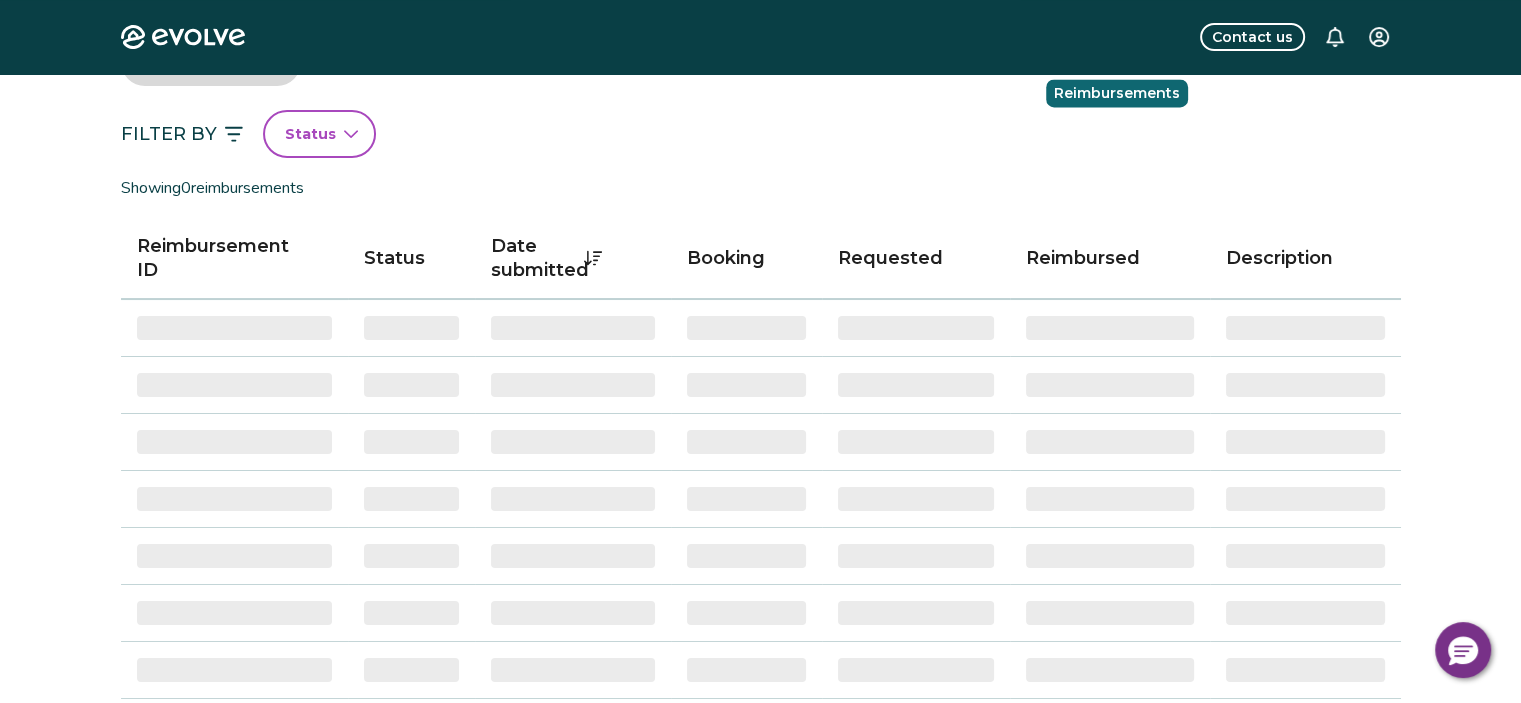 scroll, scrollTop: 0, scrollLeft: 0, axis: both 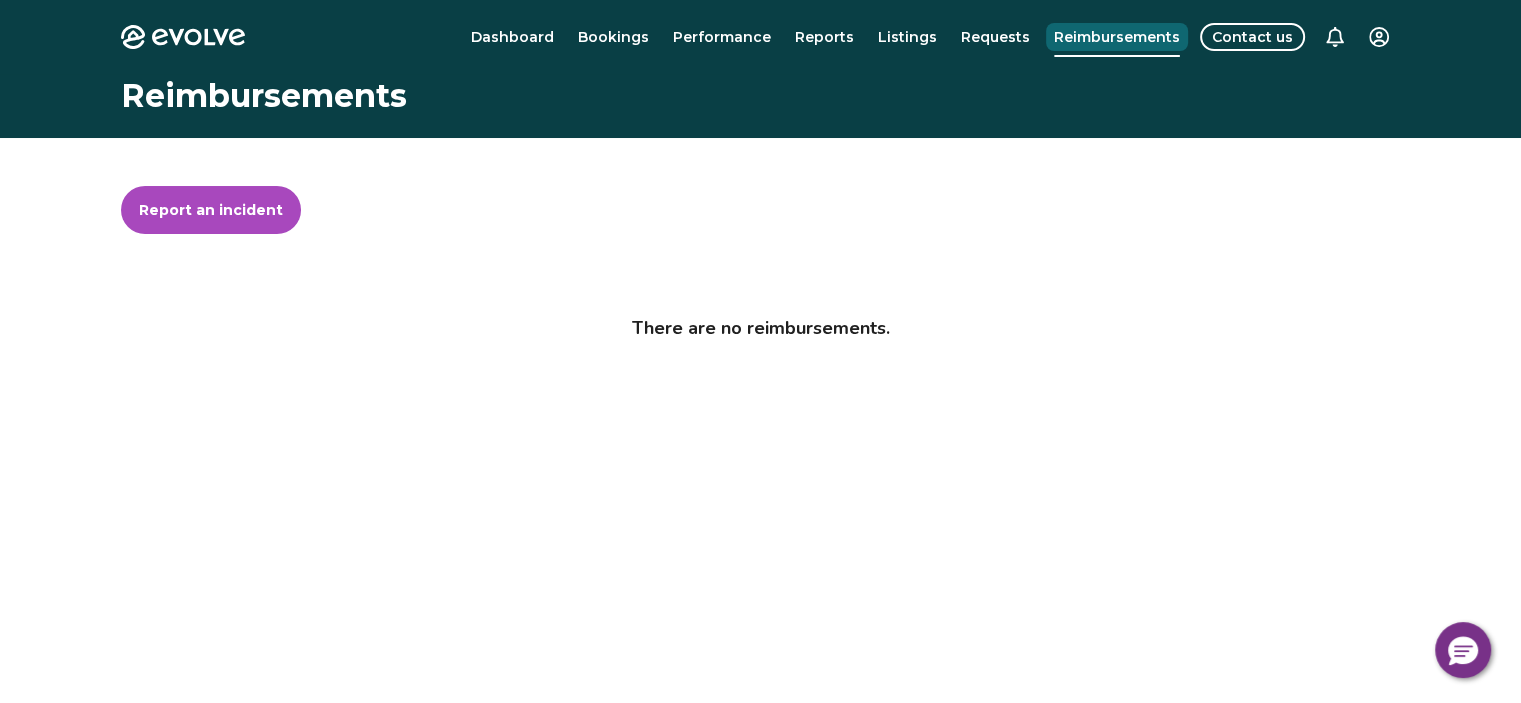 click on "Reports" at bounding box center (824, 37) 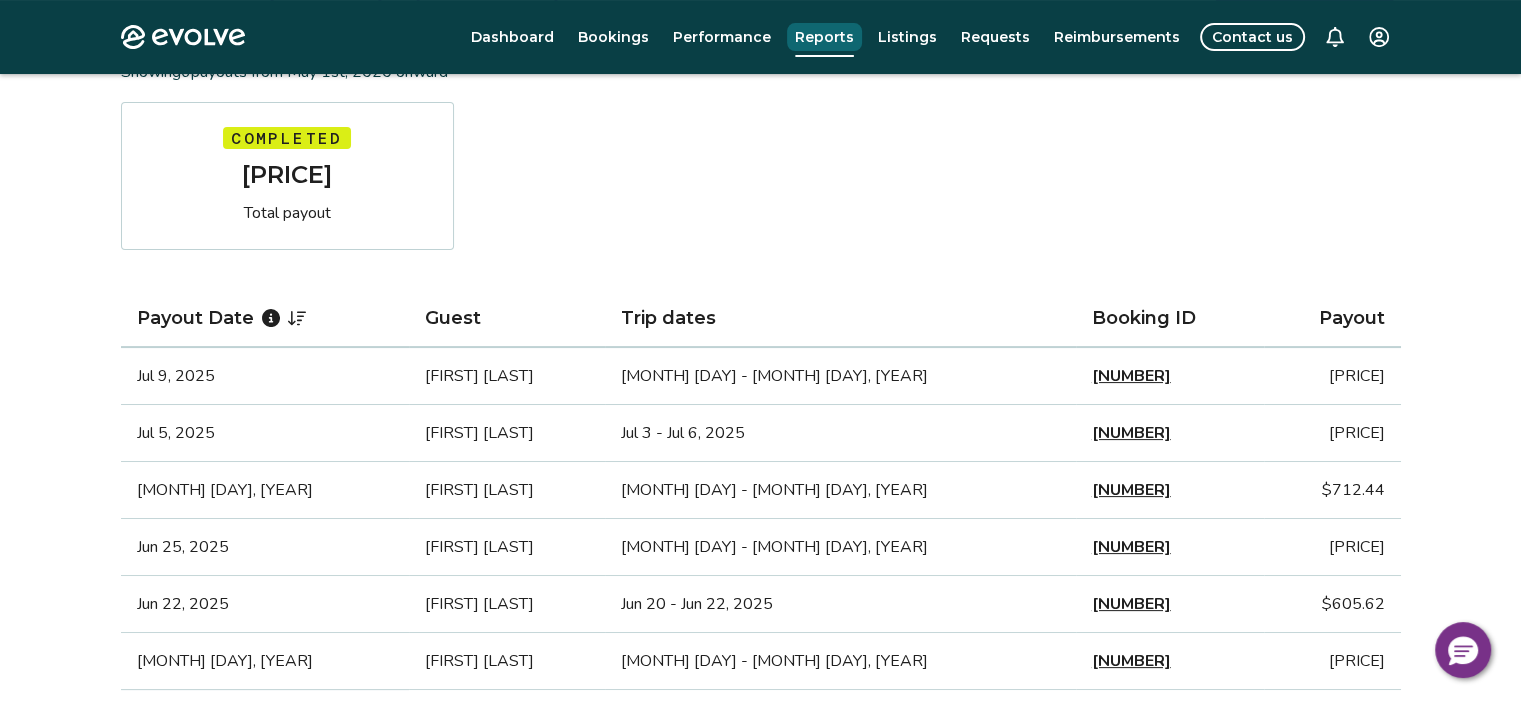 scroll, scrollTop: 0, scrollLeft: 0, axis: both 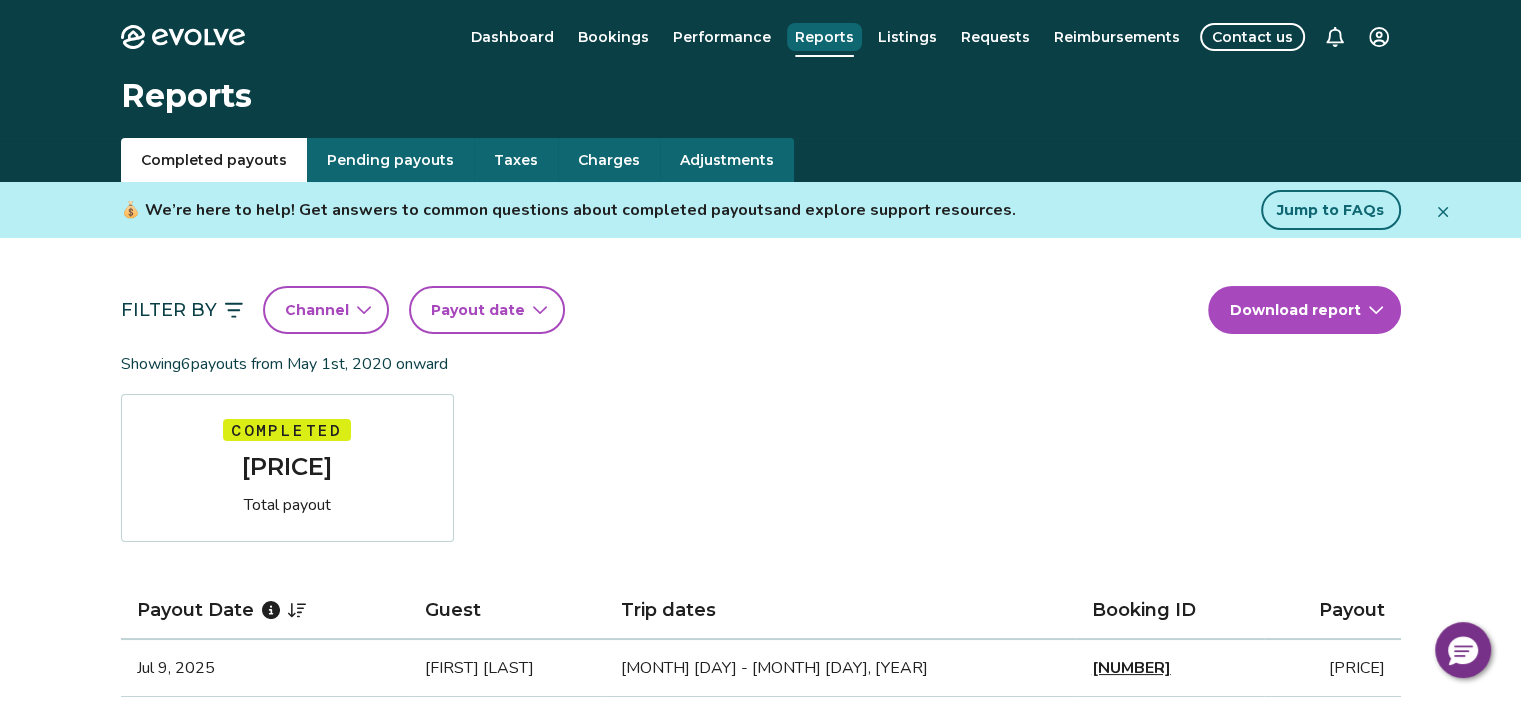 click on "Contact us" at bounding box center (1252, 37) 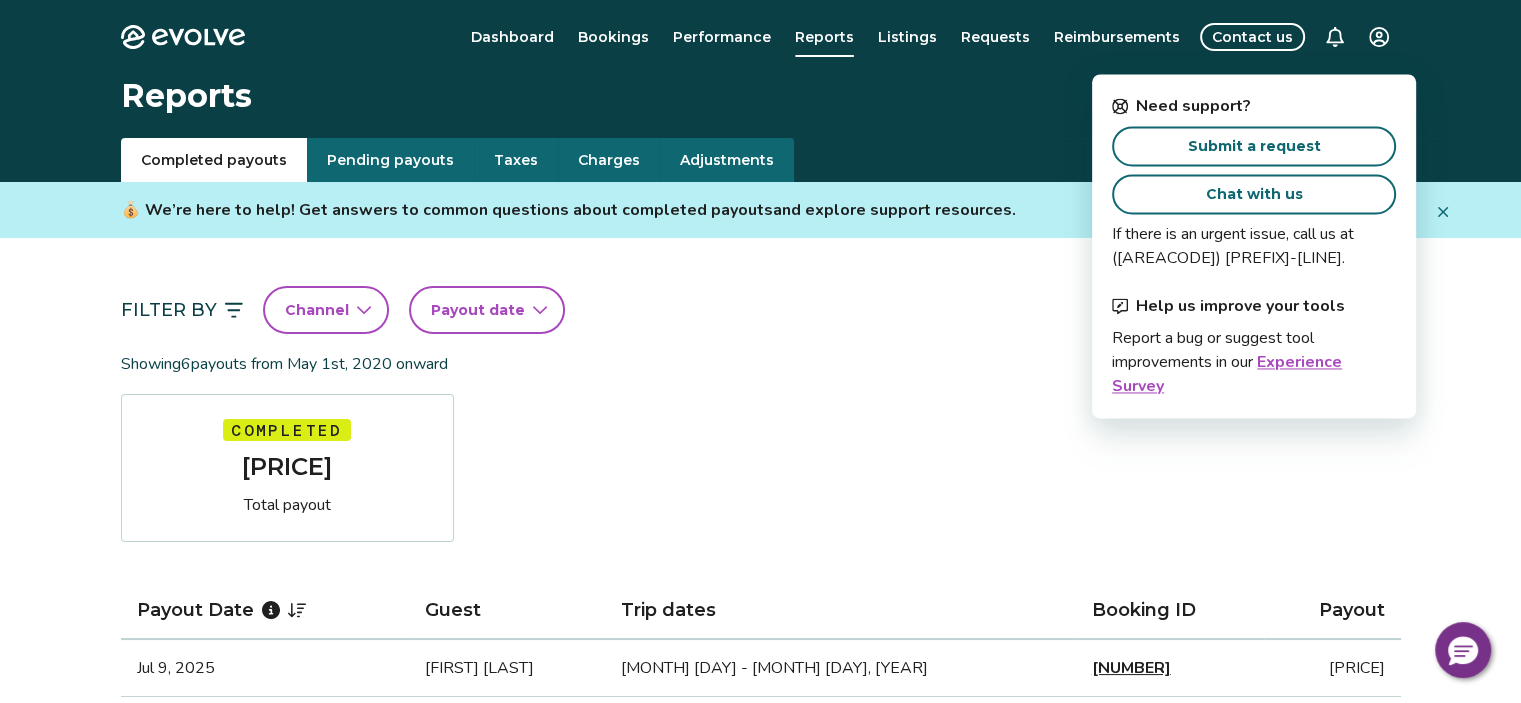 click on "Chat with us" at bounding box center [1254, 194] 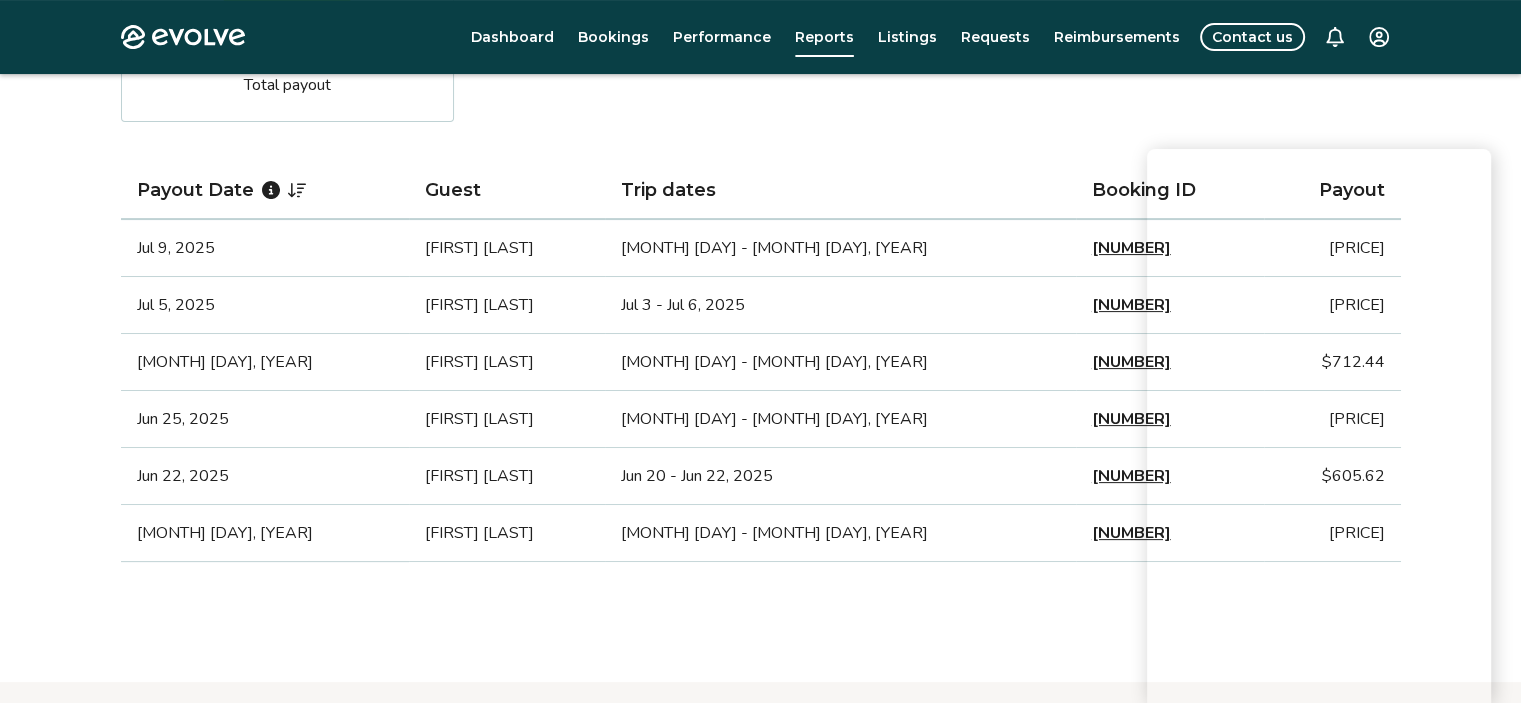 scroll, scrollTop: 412, scrollLeft: 0, axis: vertical 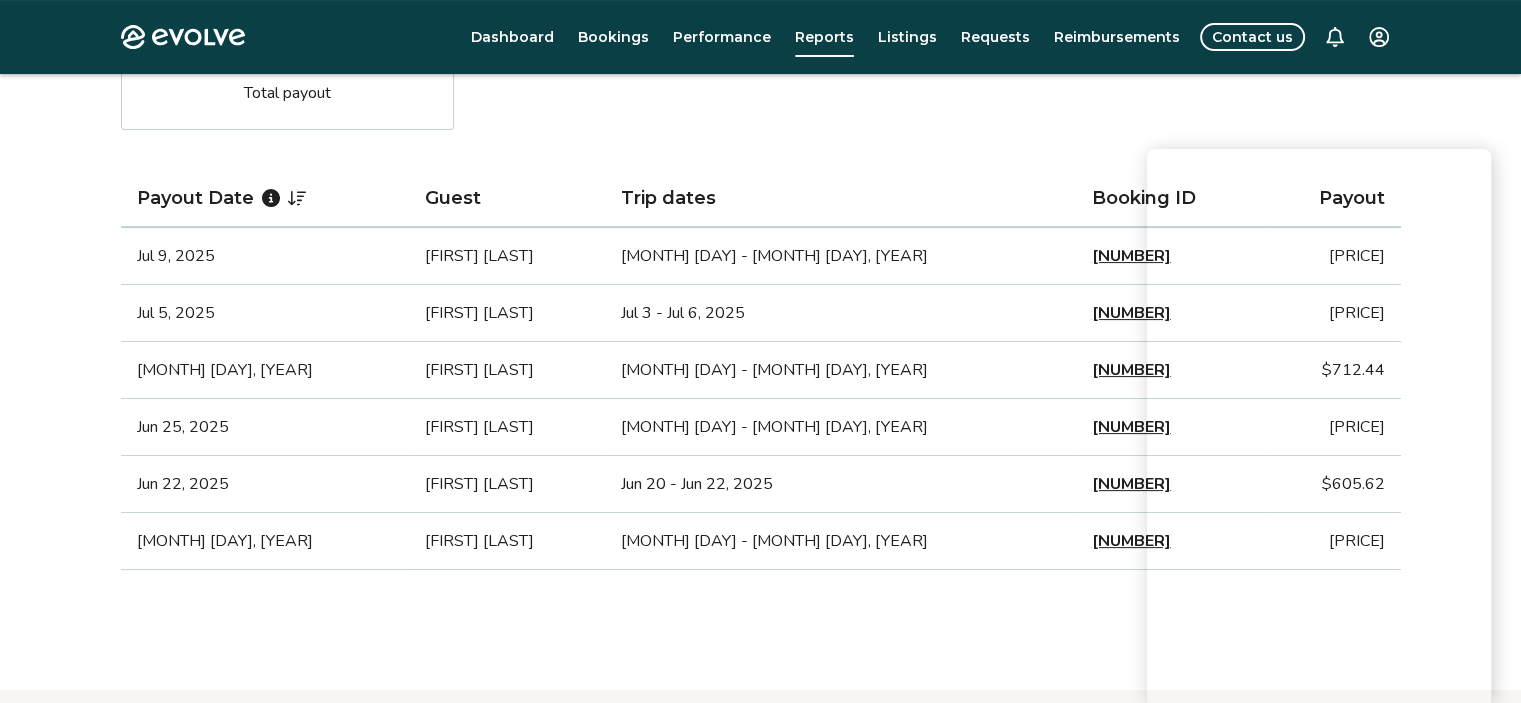 click on "Bookings" at bounding box center (613, 37) 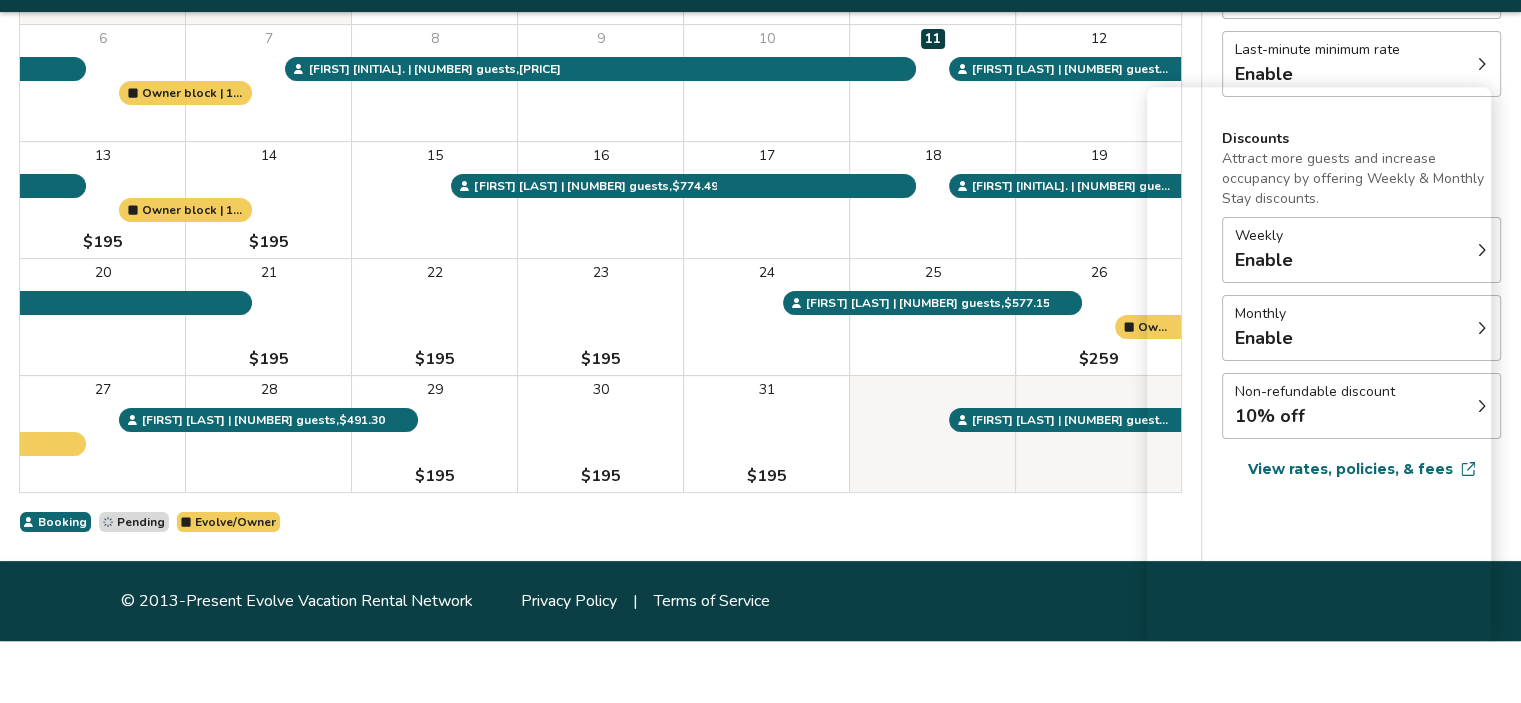 scroll, scrollTop: 331, scrollLeft: 0, axis: vertical 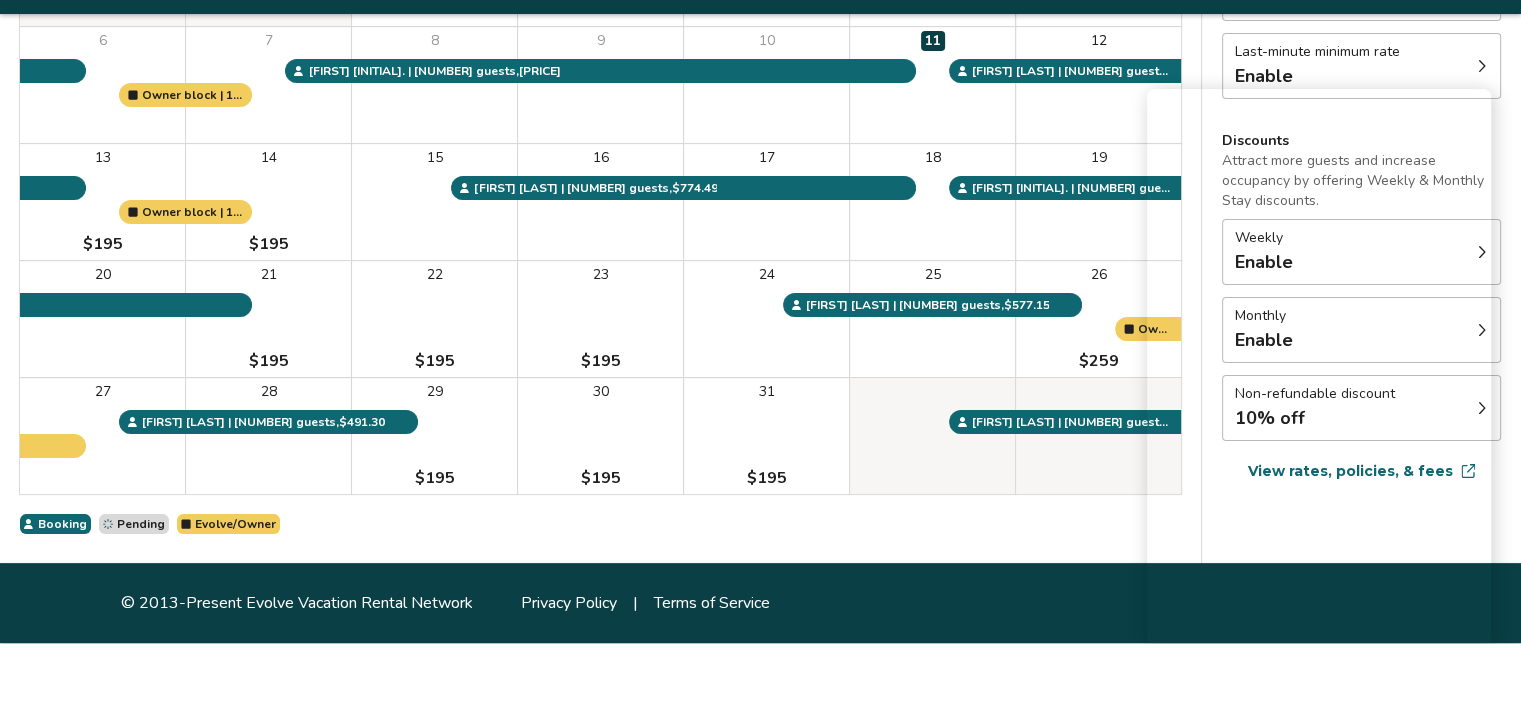 click on "9" at bounding box center [600, 145] 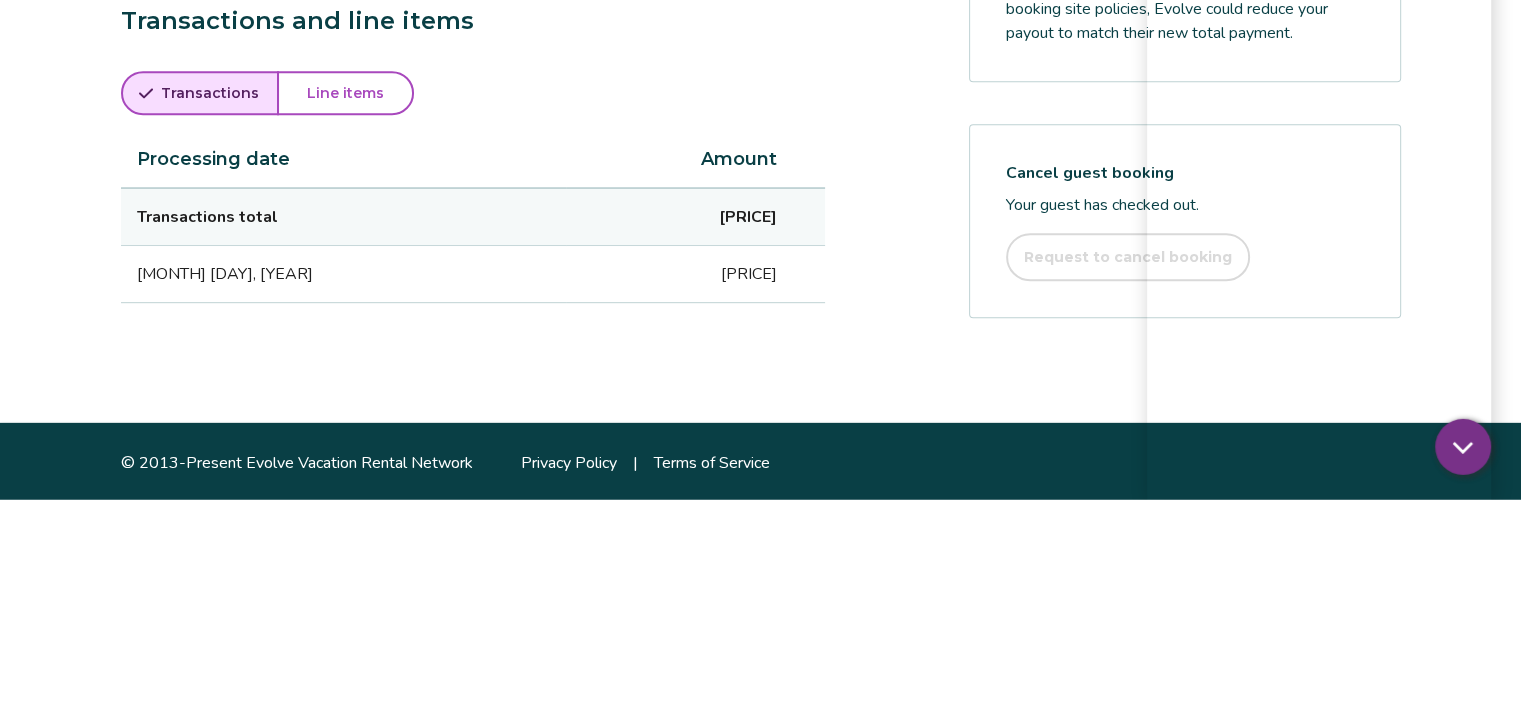 scroll, scrollTop: 861, scrollLeft: 0, axis: vertical 